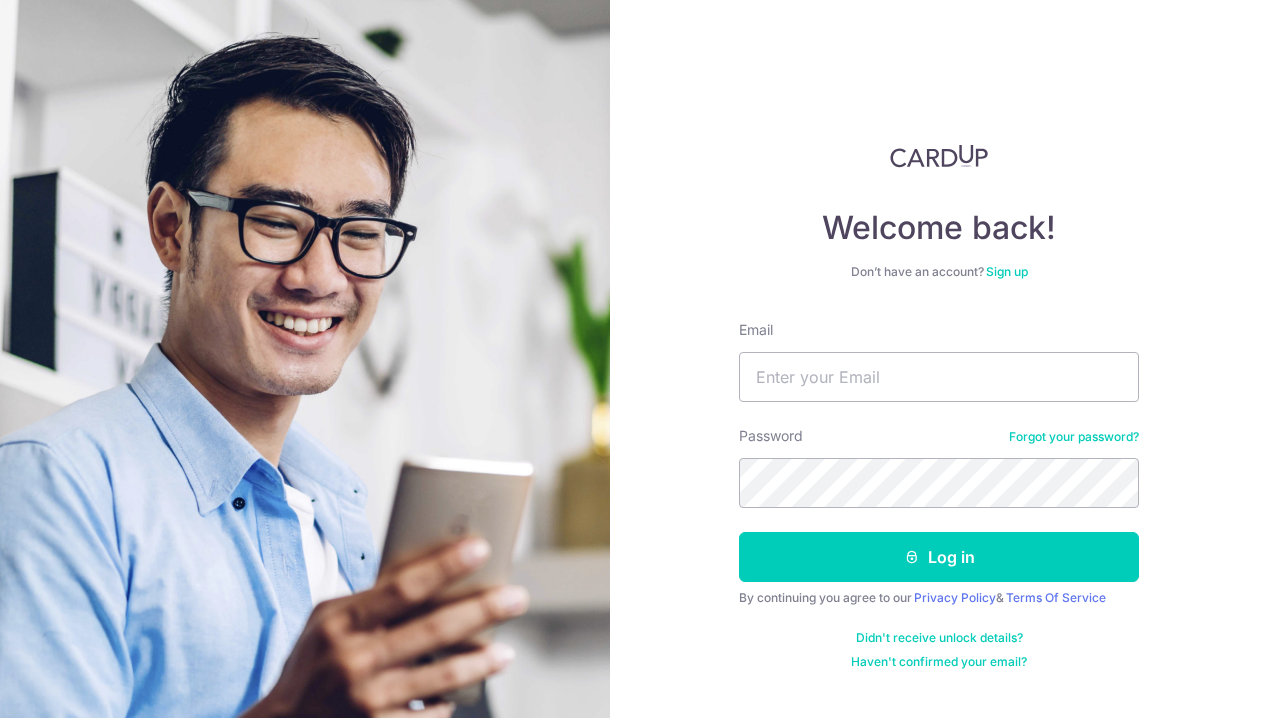 scroll, scrollTop: 0, scrollLeft: 0, axis: both 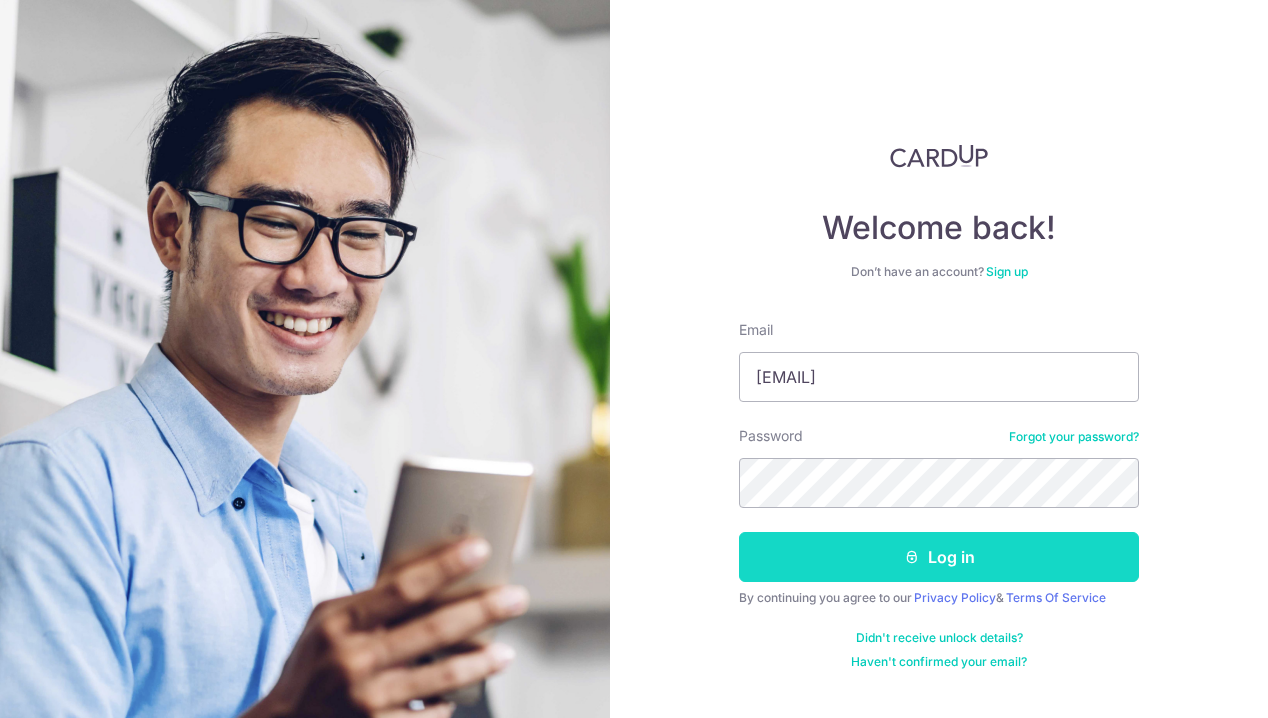 click on "Log in" at bounding box center [939, 557] 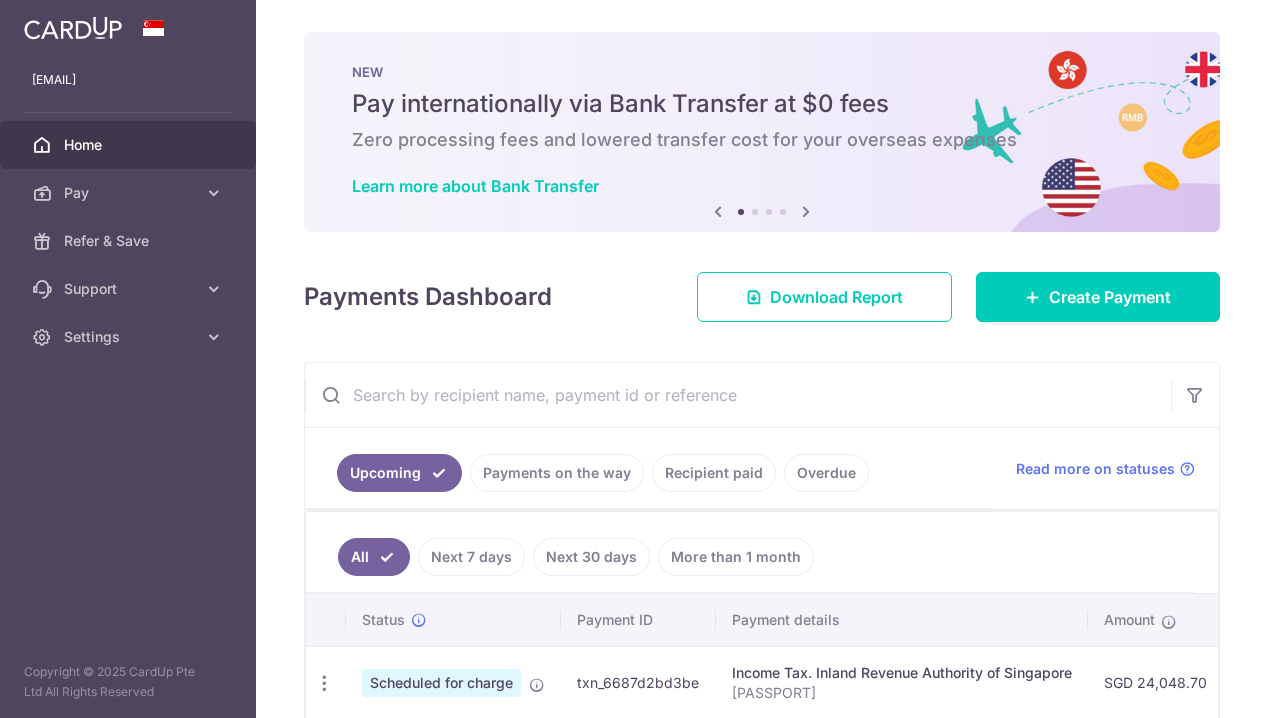 scroll, scrollTop: 0, scrollLeft: 0, axis: both 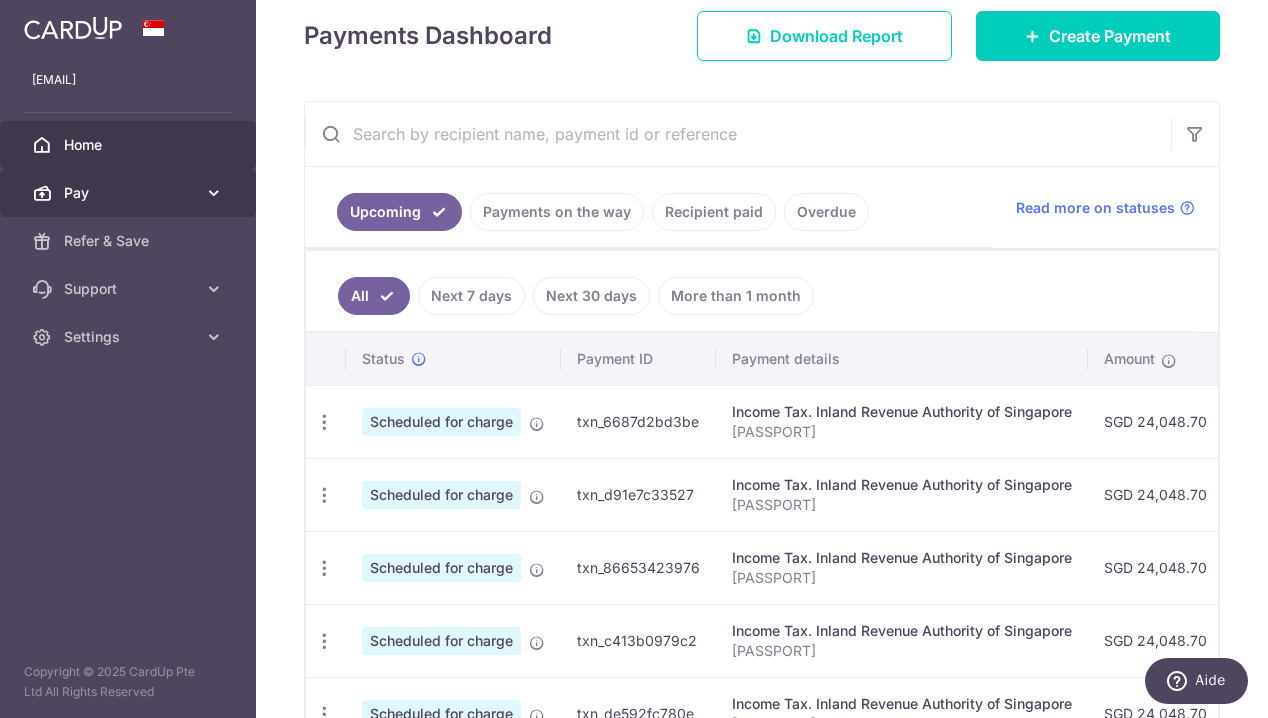 click on "Pay" at bounding box center [130, 193] 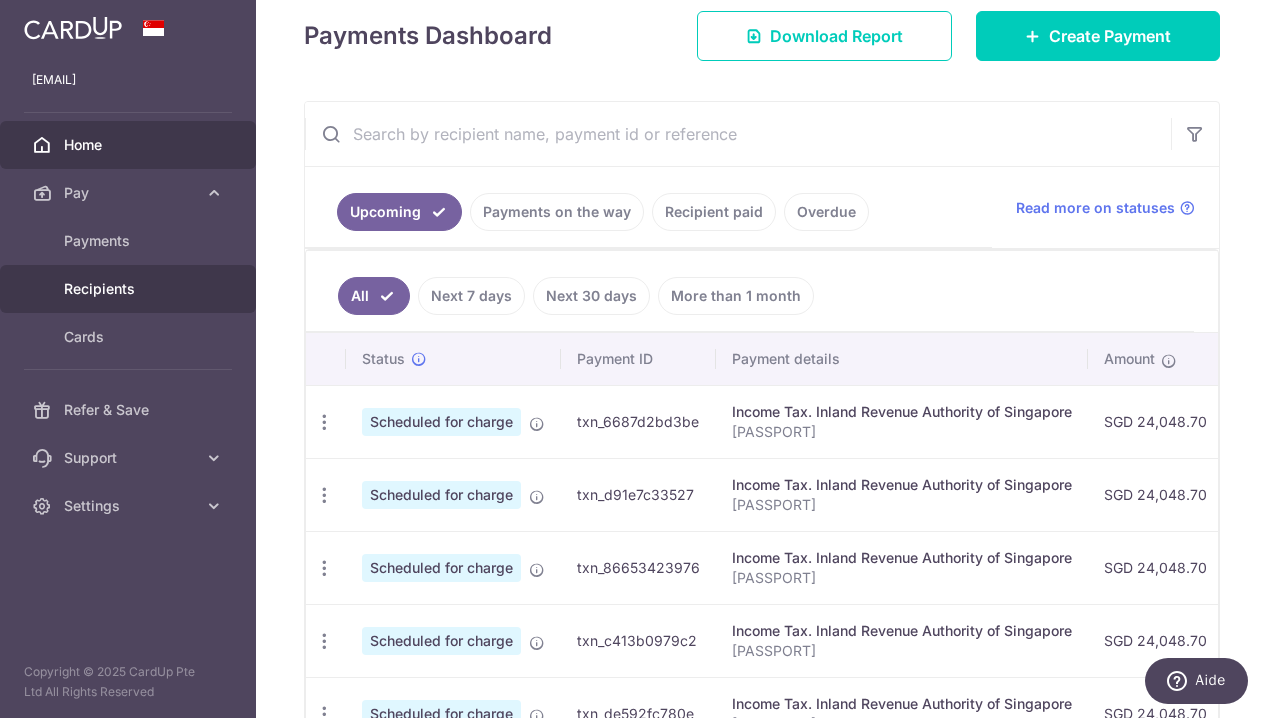 click on "Recipients" at bounding box center (130, 289) 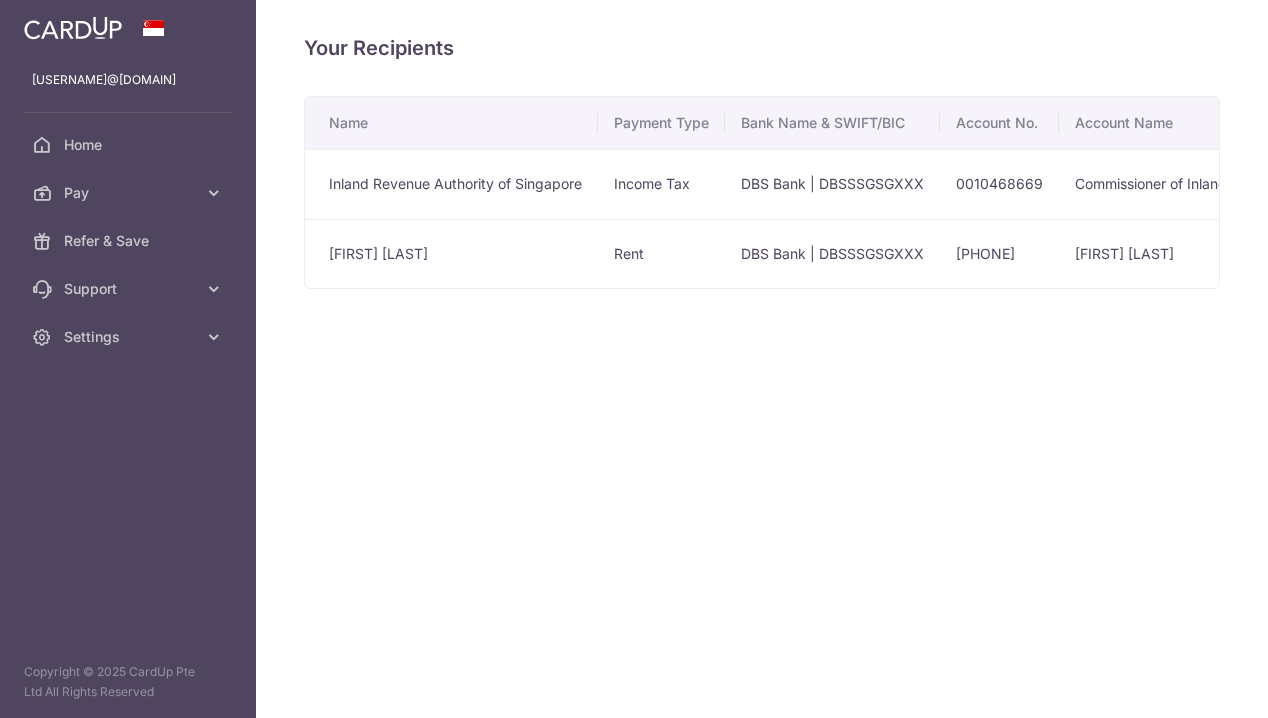 scroll, scrollTop: 0, scrollLeft: 0, axis: both 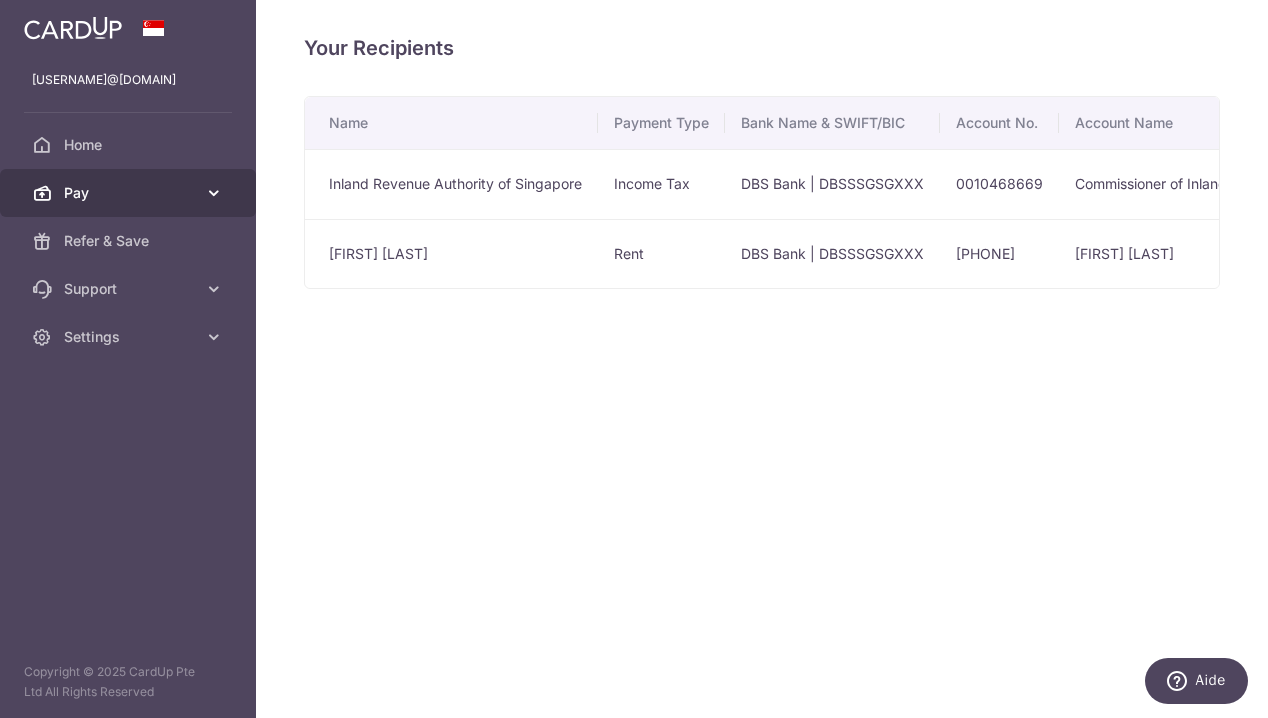 click on "Pay" at bounding box center (130, 193) 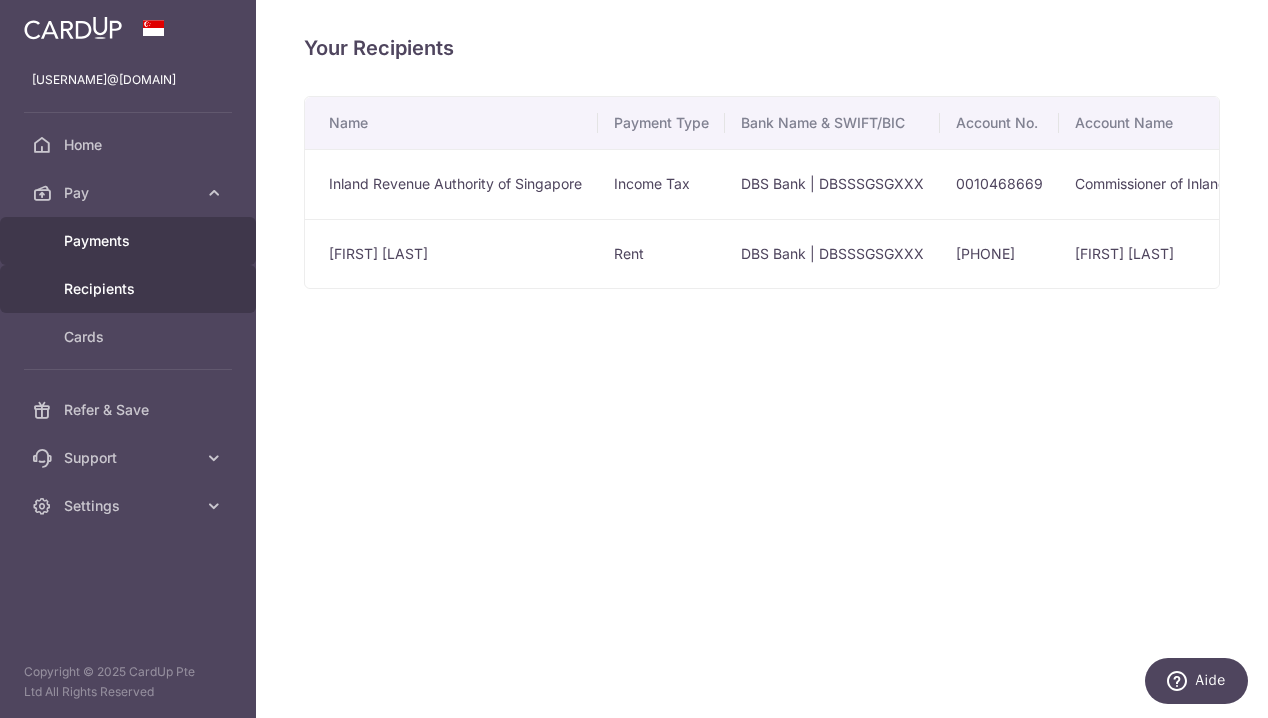 click on "Payments" at bounding box center [130, 241] 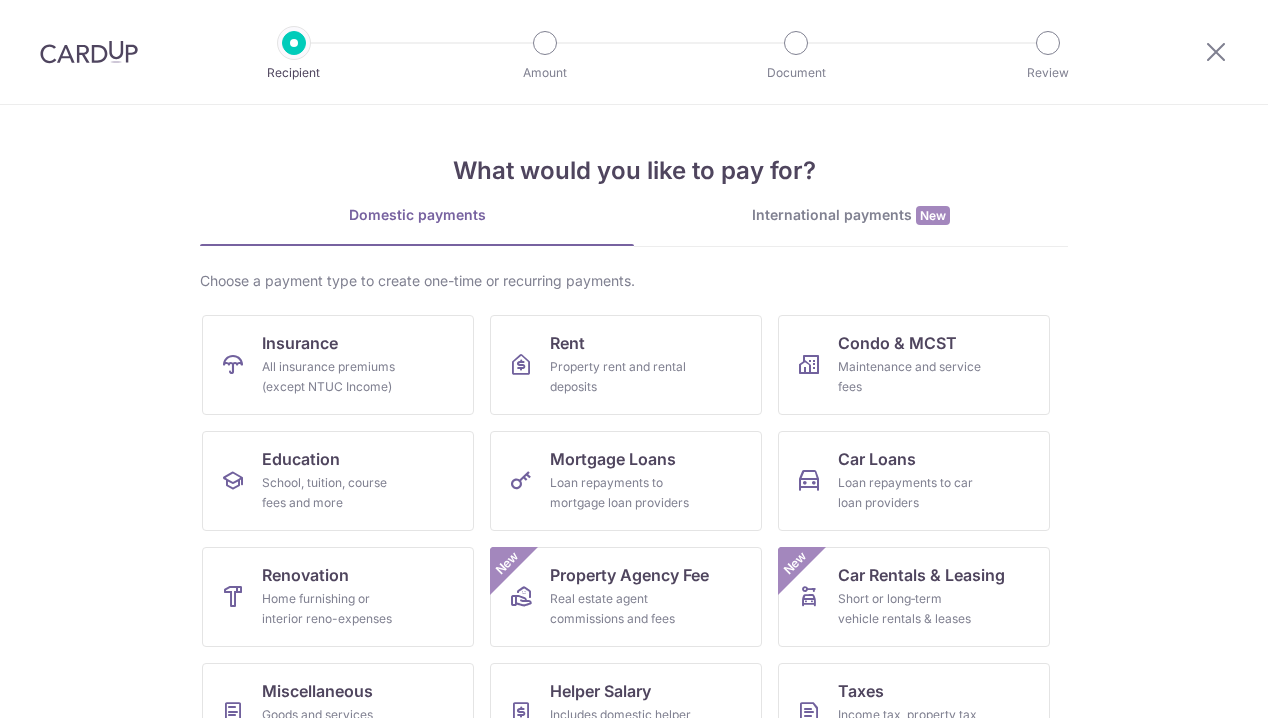 scroll, scrollTop: 0, scrollLeft: 0, axis: both 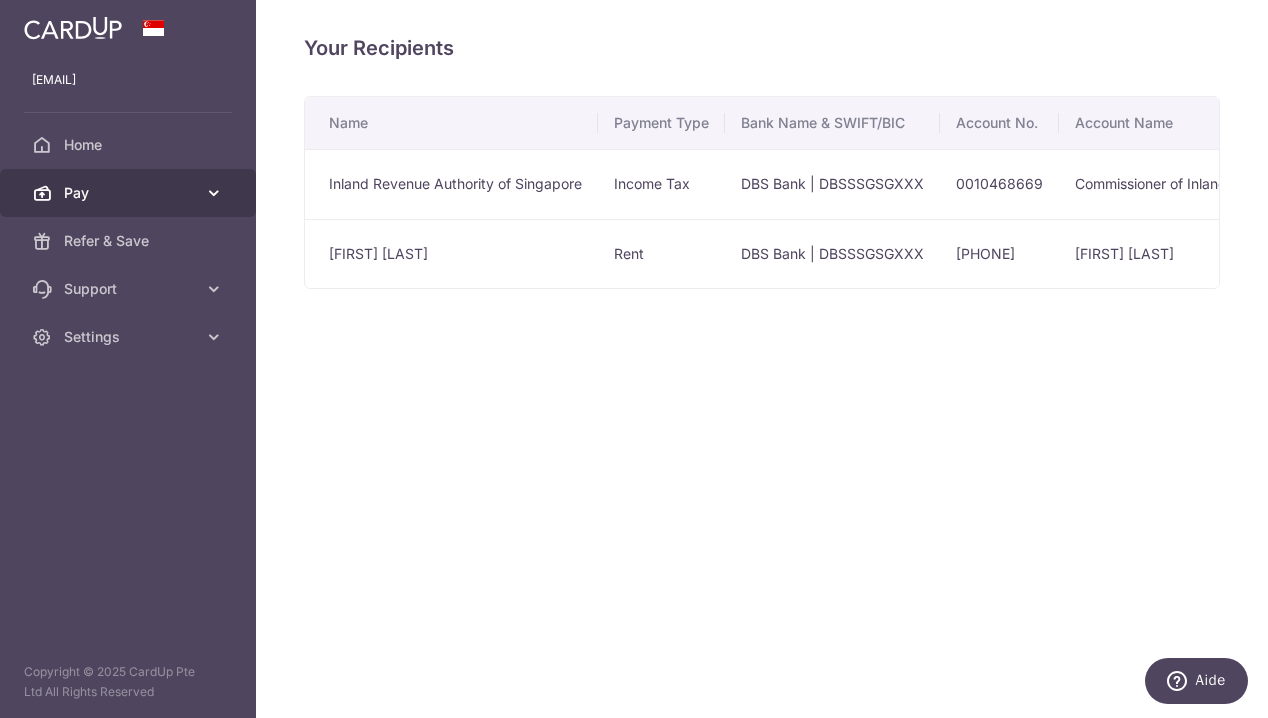 click on "Pay" at bounding box center (128, 193) 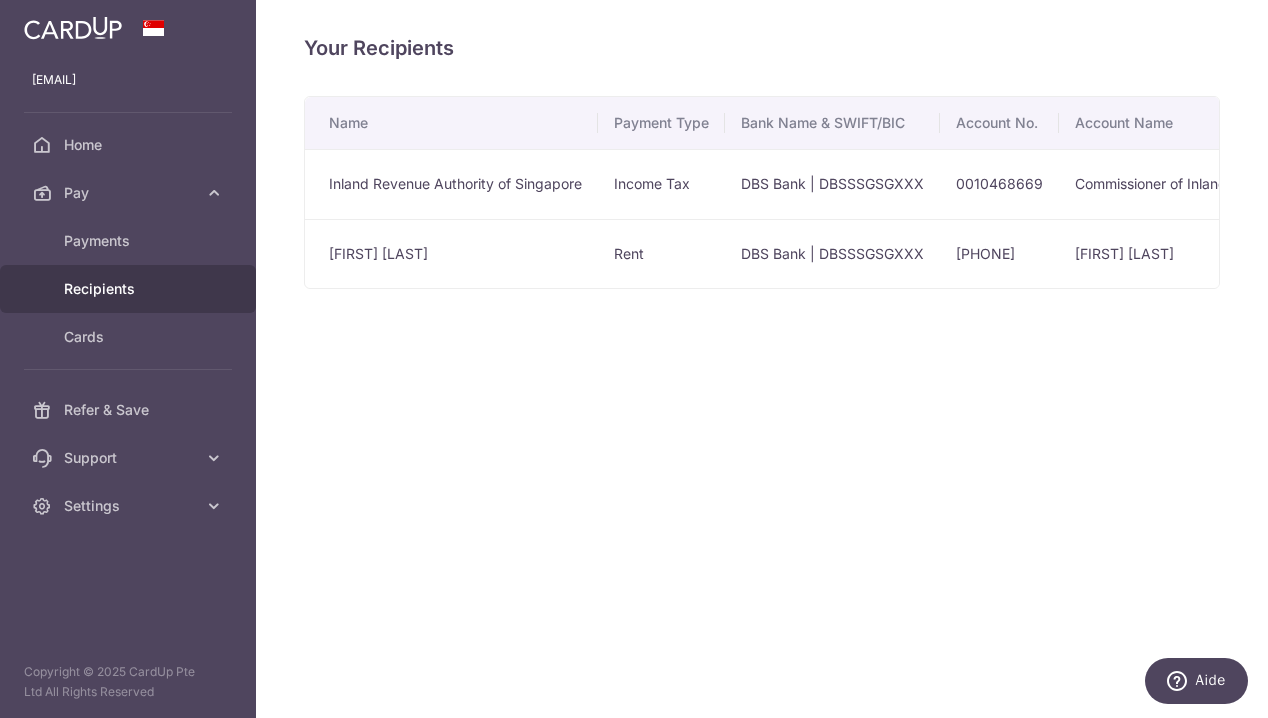click on "[FIRST] [LAST]" at bounding box center (451, 254) 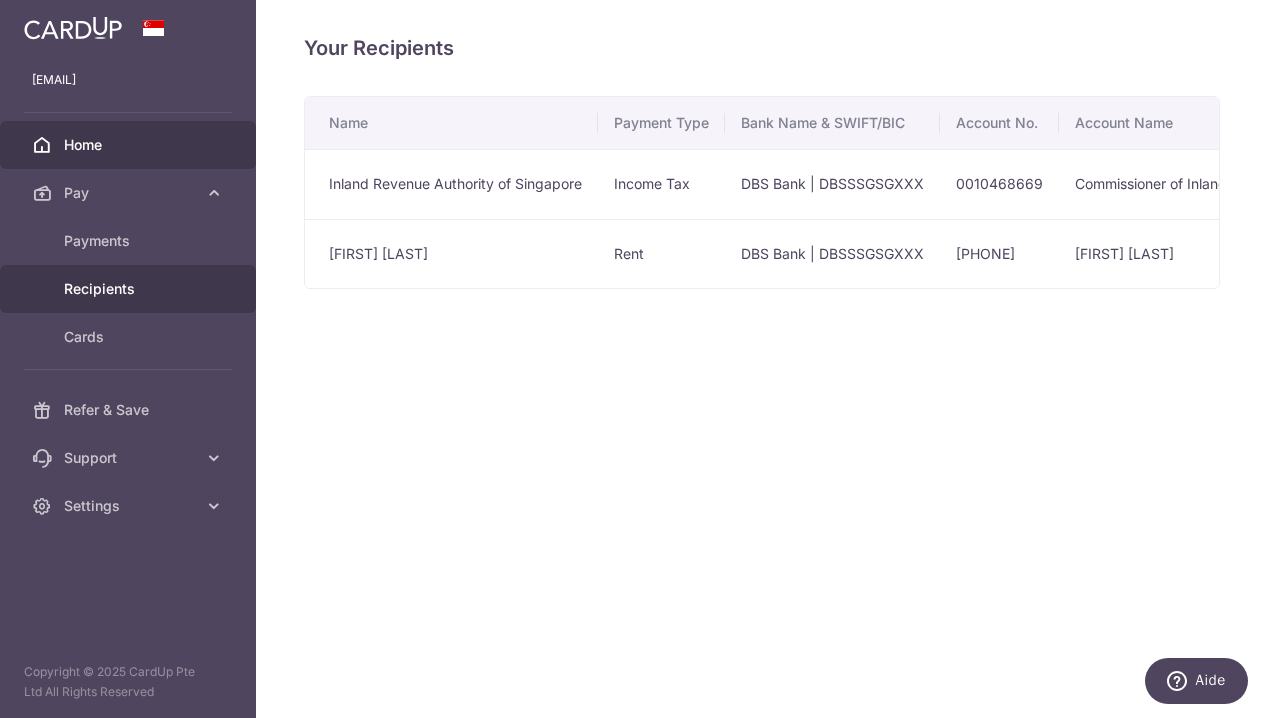 click on "Home" at bounding box center [128, 145] 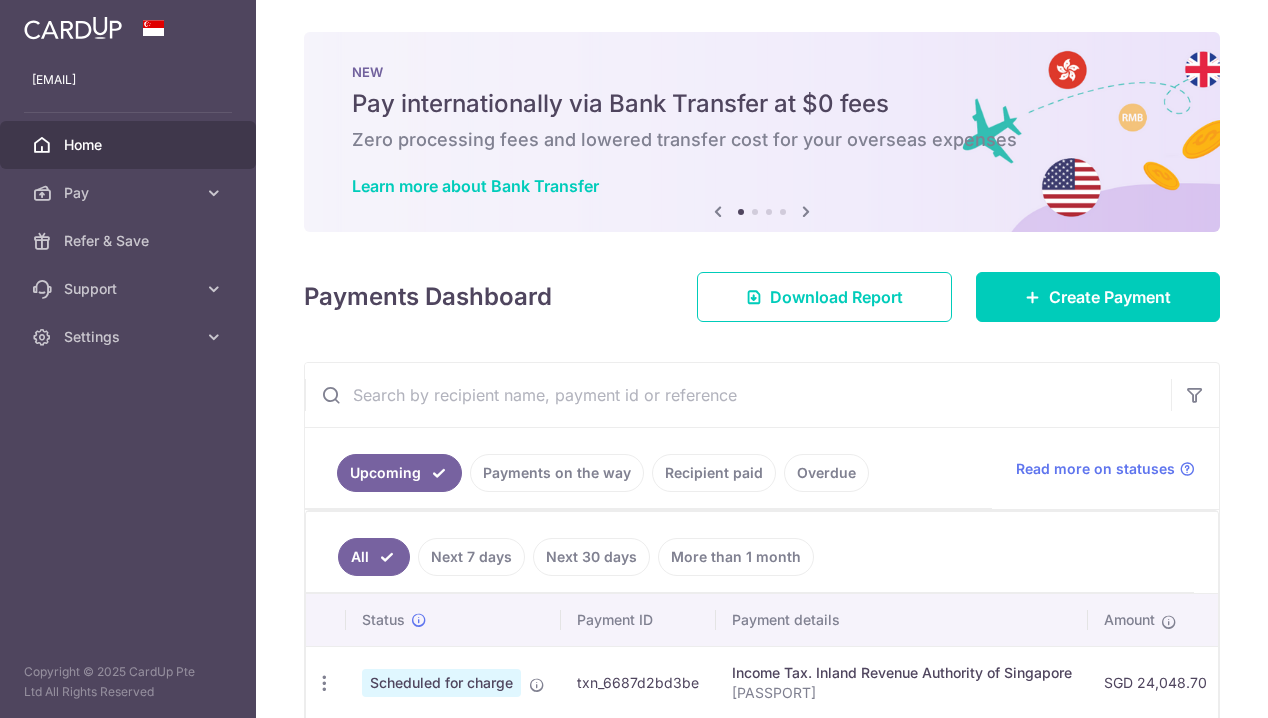 scroll, scrollTop: 0, scrollLeft: 0, axis: both 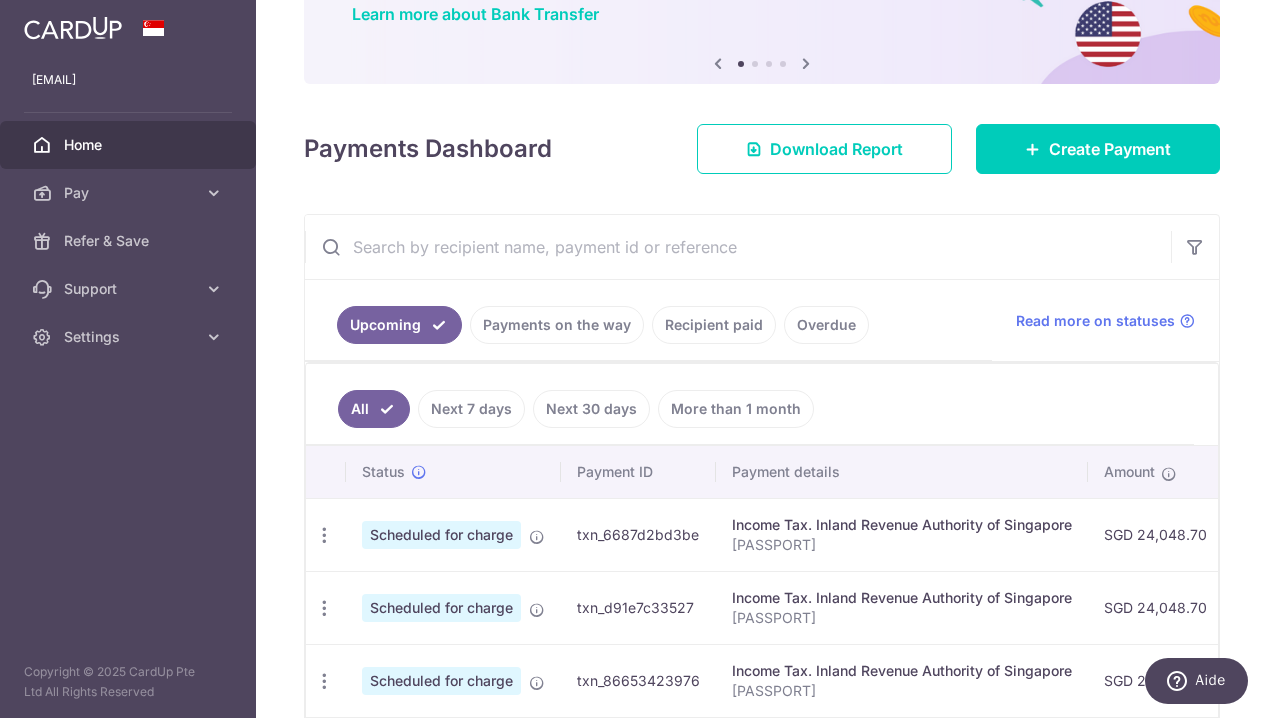 click on "Payments on the way" at bounding box center [557, 325] 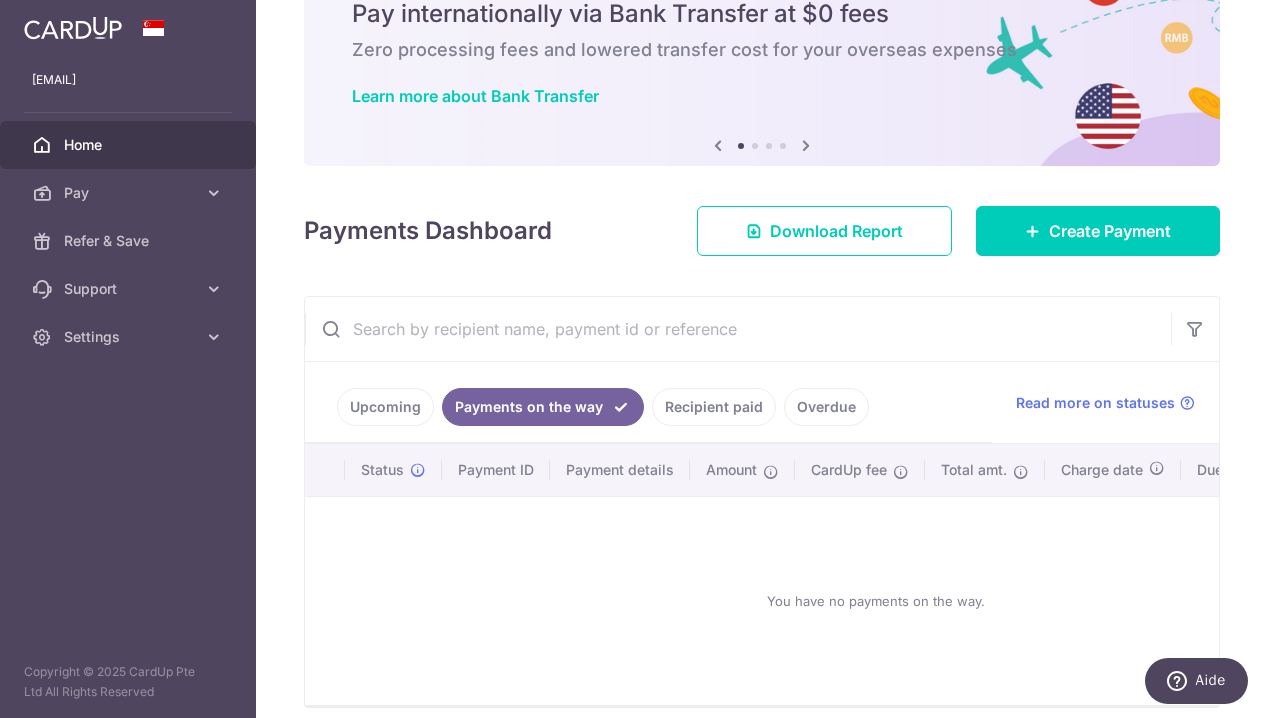 scroll, scrollTop: 172, scrollLeft: 0, axis: vertical 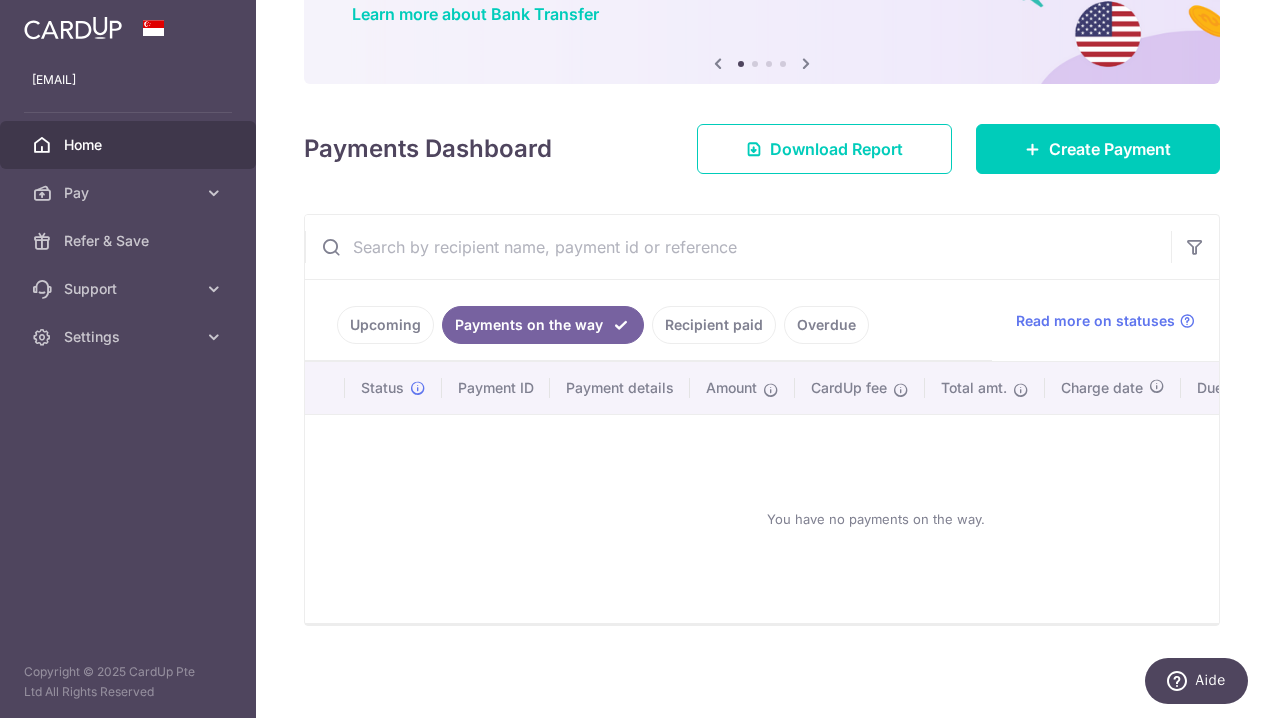 click on "Upcoming" at bounding box center (385, 325) 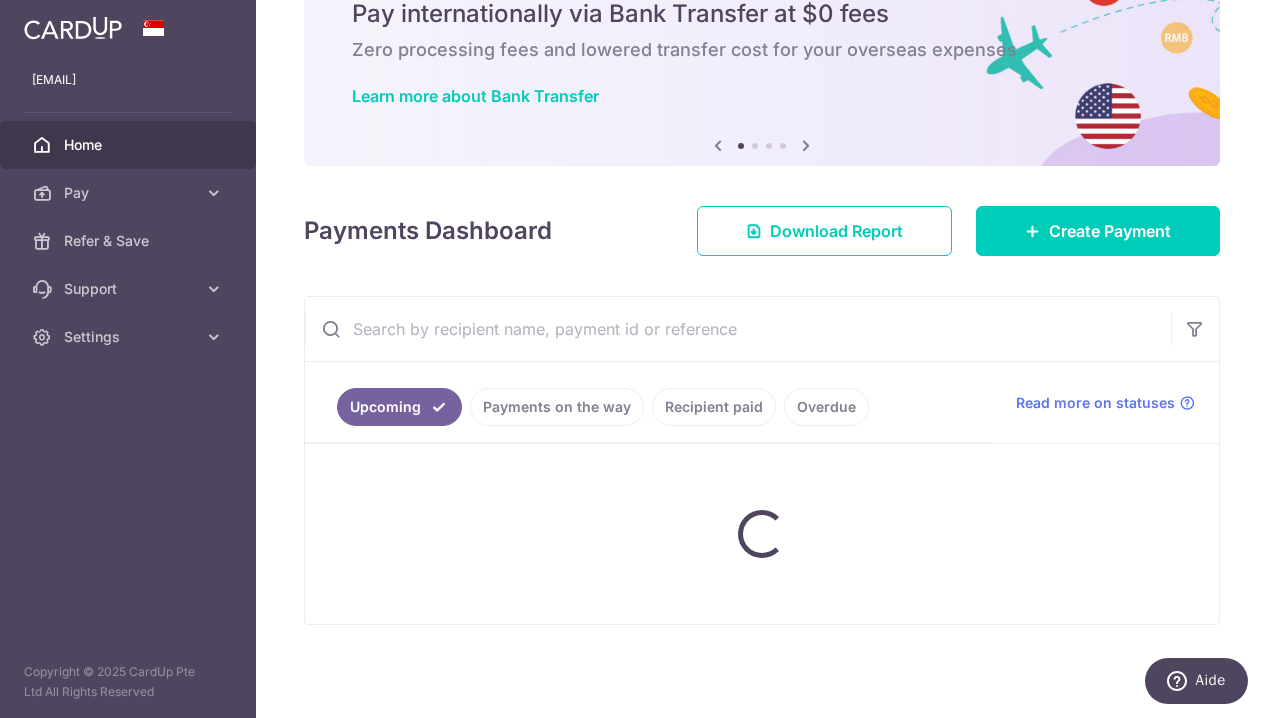 scroll, scrollTop: 172, scrollLeft: 0, axis: vertical 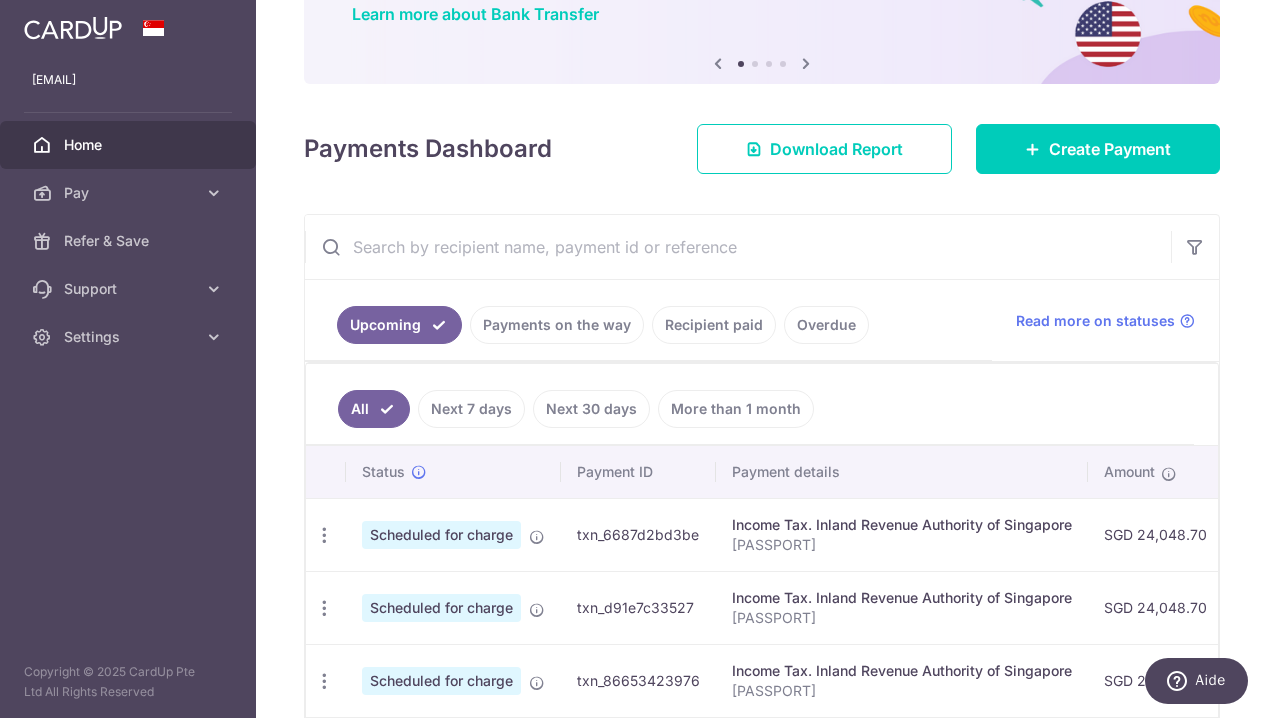 click on "Recipient paid" at bounding box center [714, 325] 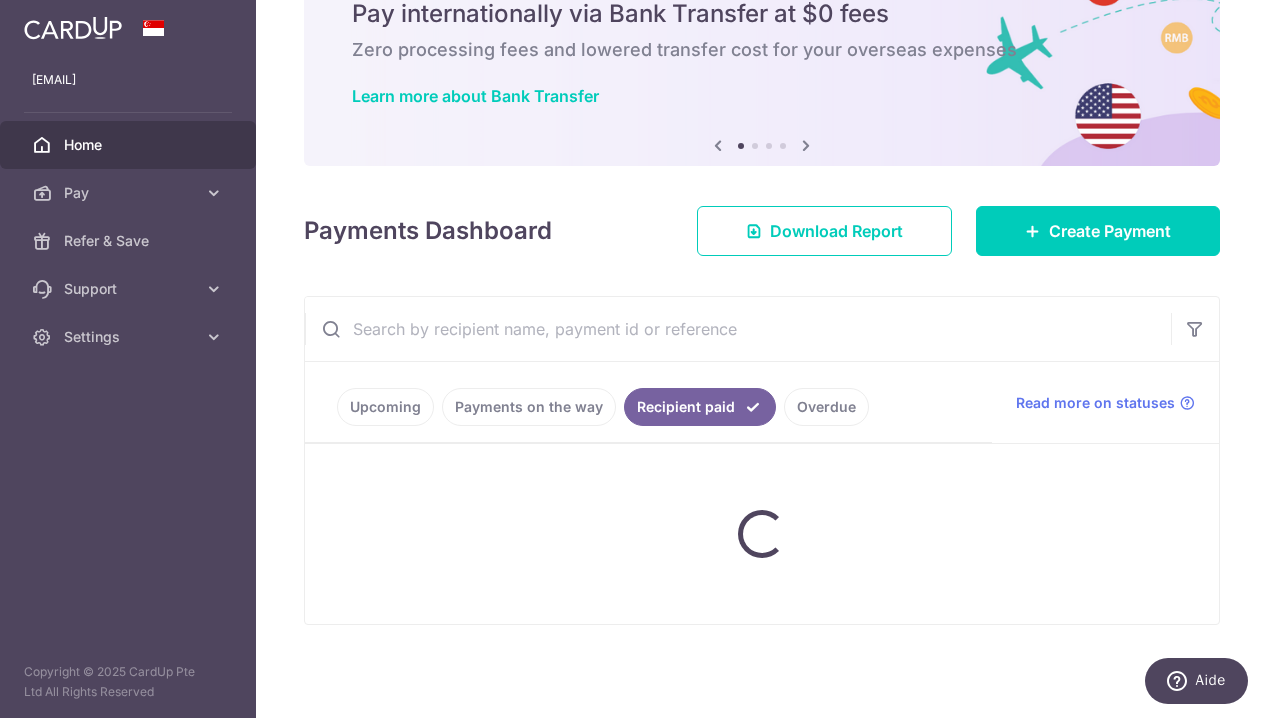 scroll, scrollTop: 38, scrollLeft: 0, axis: vertical 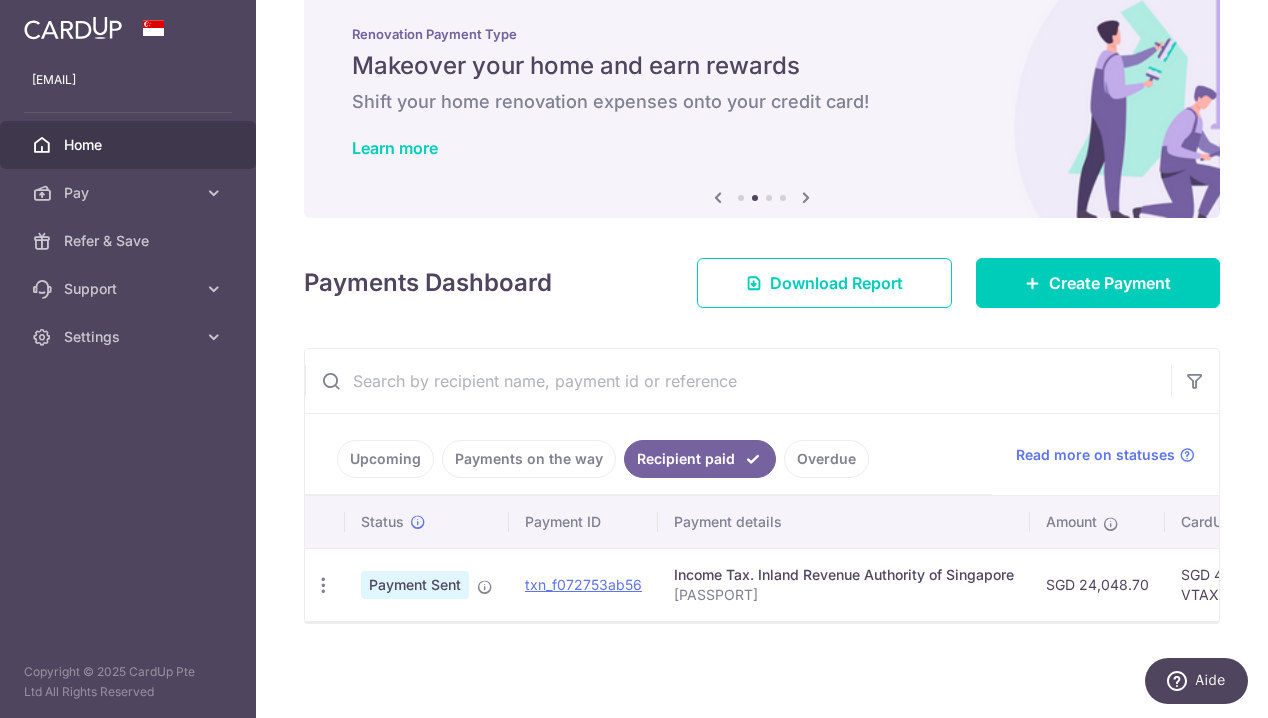 click on "Overdue" at bounding box center [826, 459] 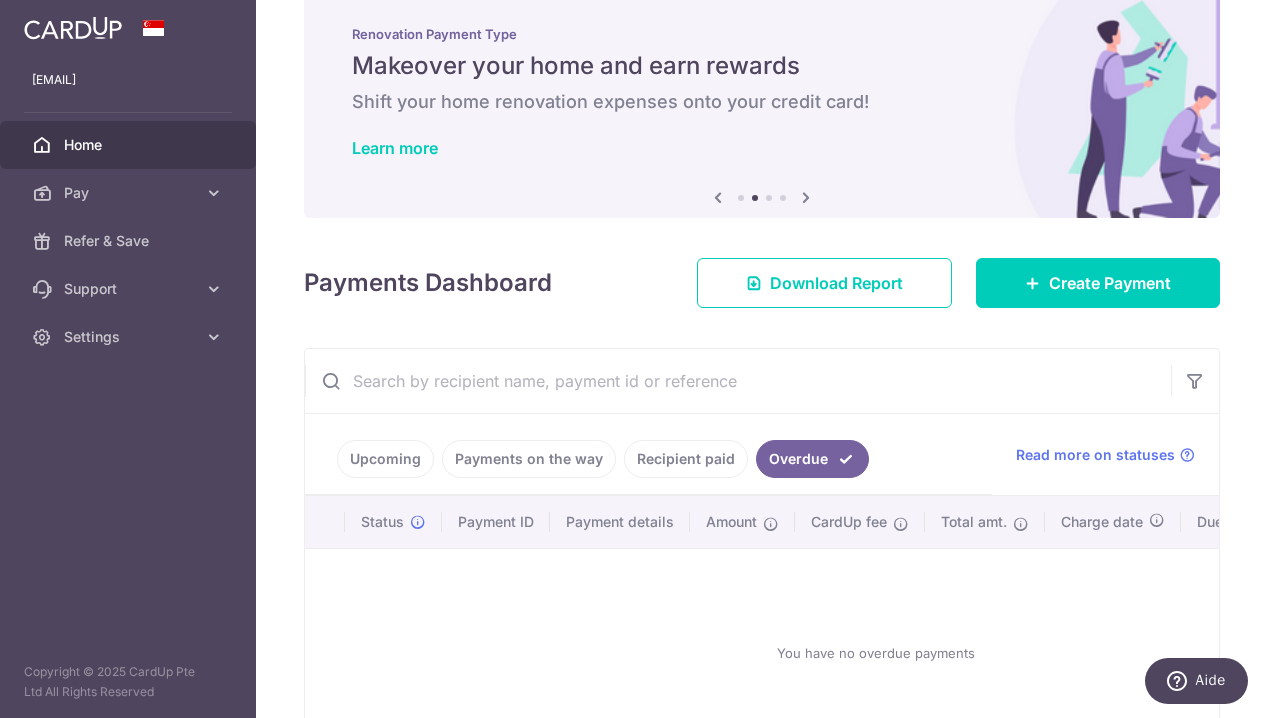 click on "Upcoming" at bounding box center [385, 459] 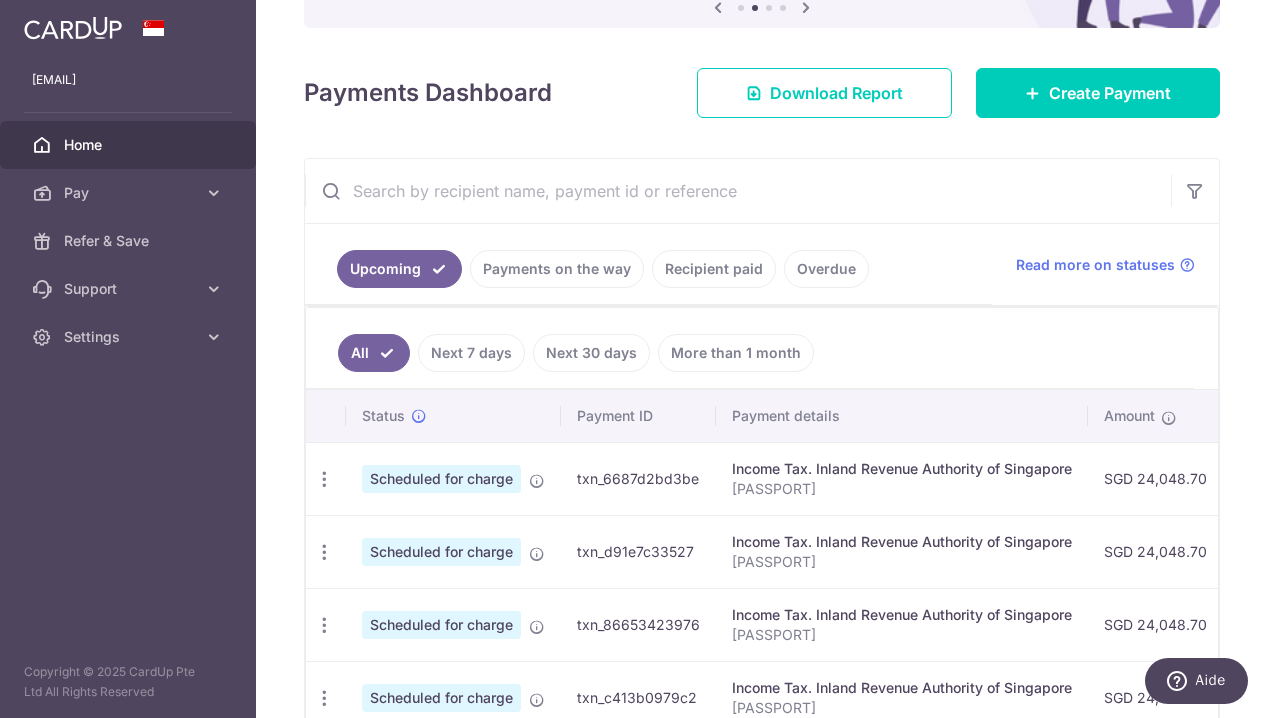 scroll, scrollTop: 229, scrollLeft: 0, axis: vertical 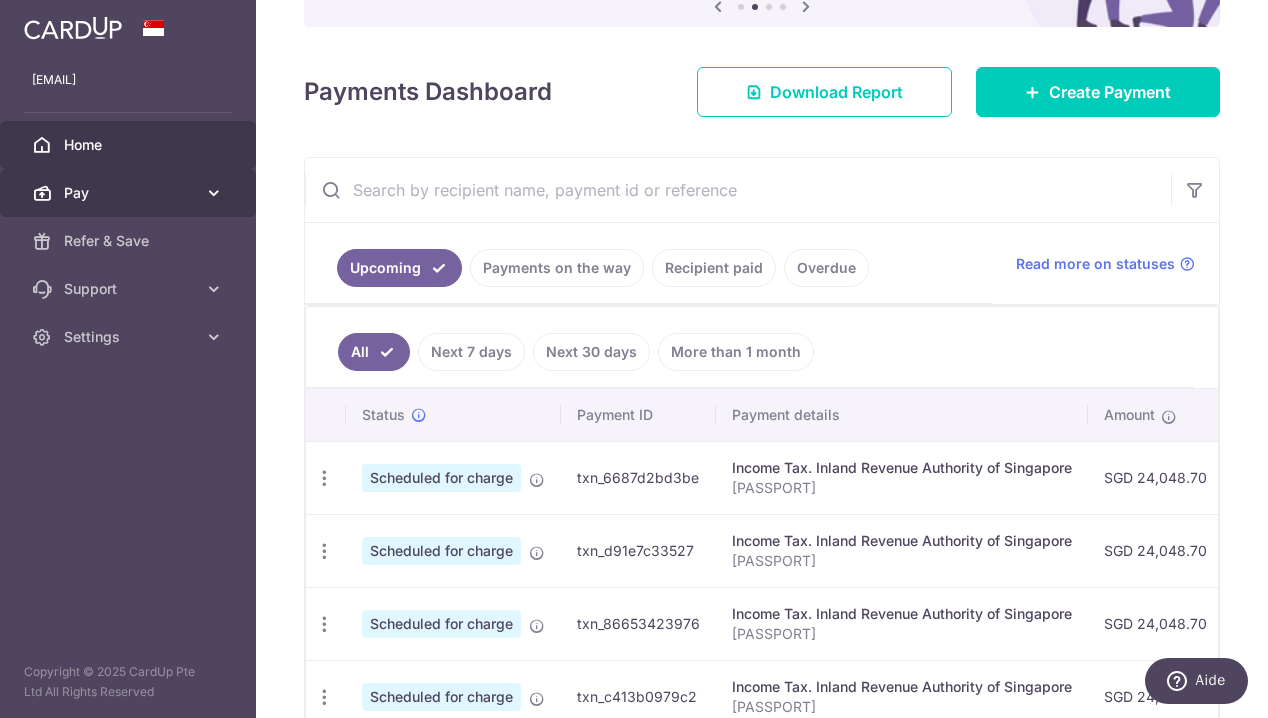 click on "Pay" at bounding box center (130, 193) 